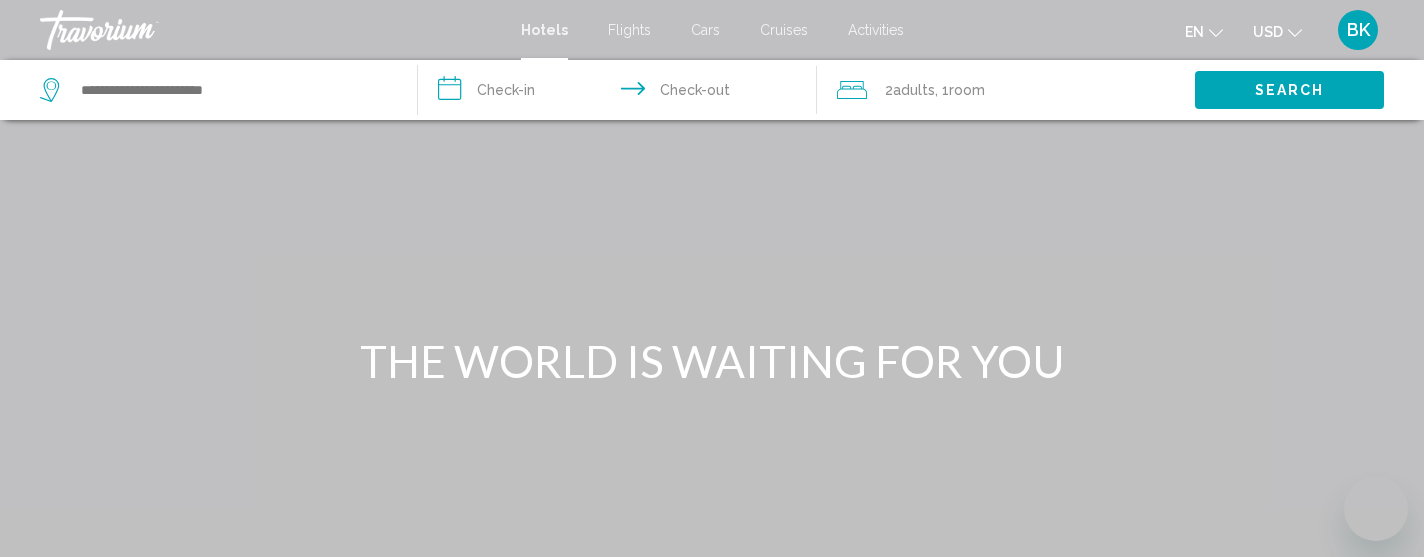 scroll, scrollTop: 0, scrollLeft: 0, axis: both 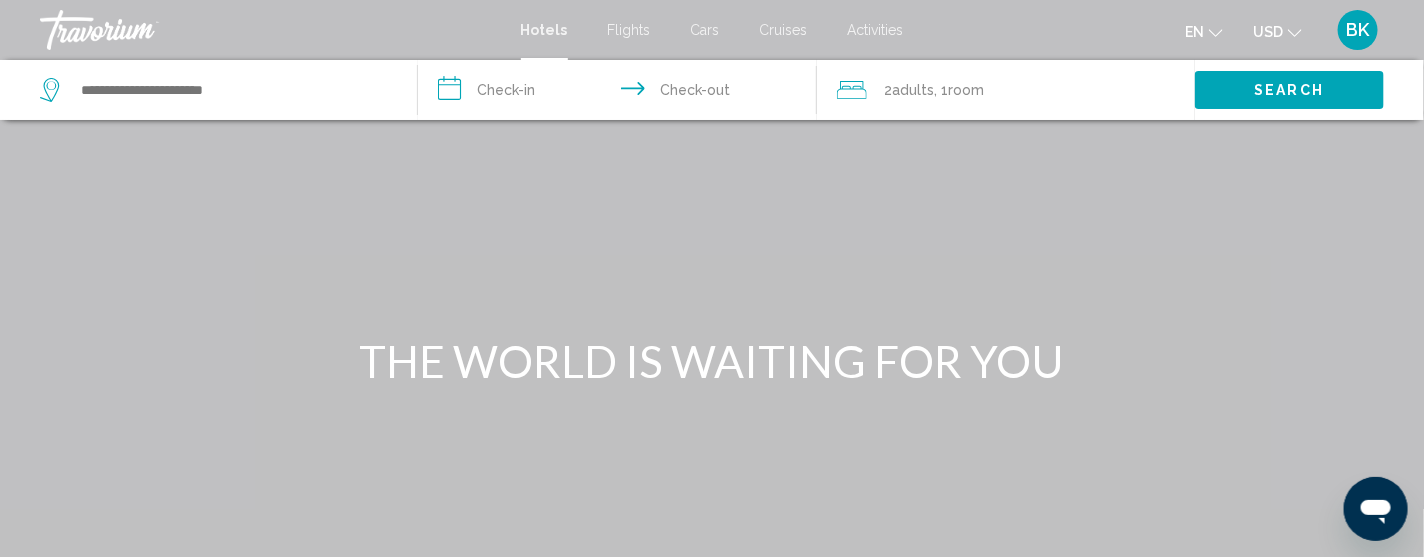 click on "Flights" at bounding box center (629, 30) 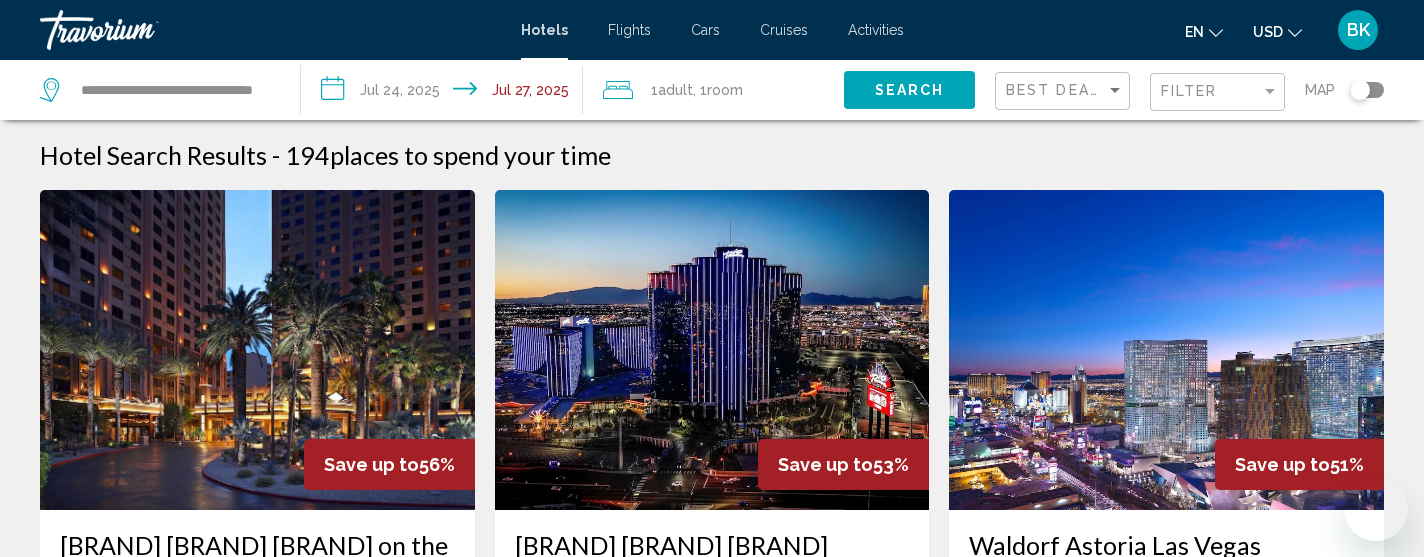 scroll, scrollTop: 0, scrollLeft: 0, axis: both 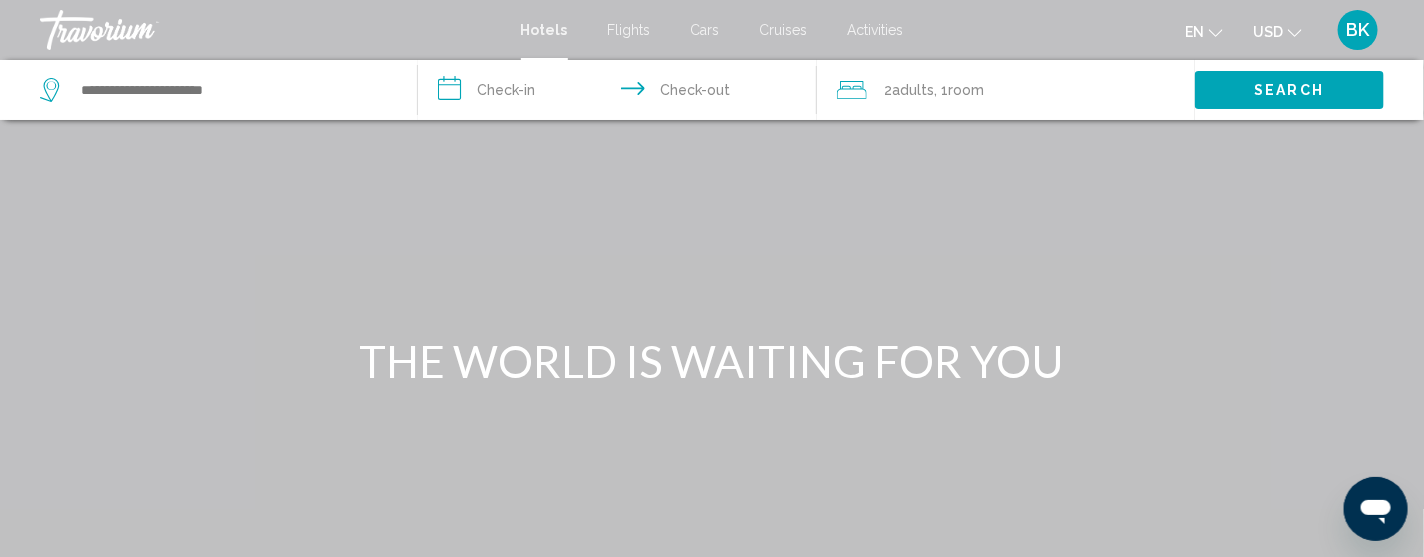 click on "Flights" at bounding box center [629, 30] 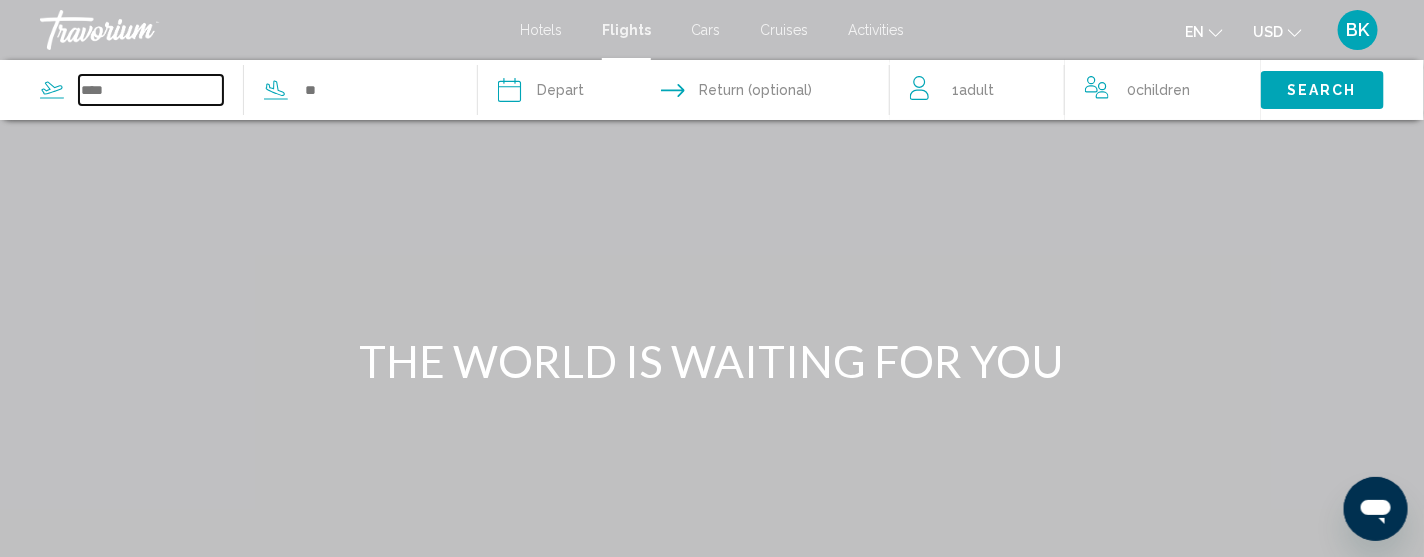 click at bounding box center [151, 90] 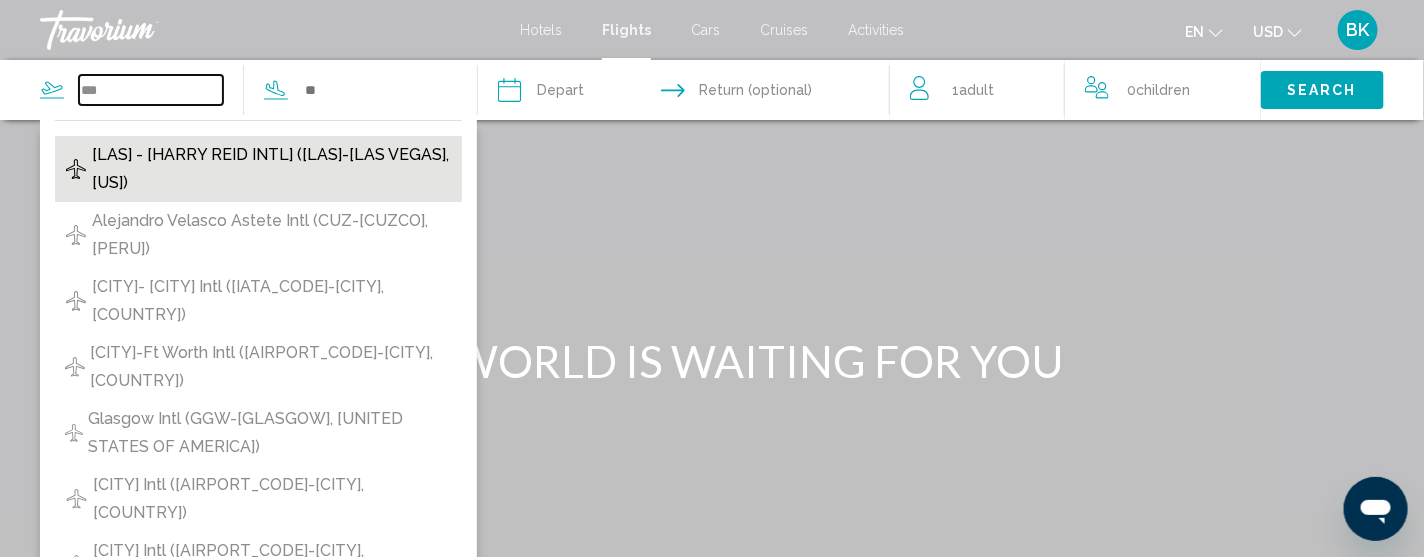 type on "***" 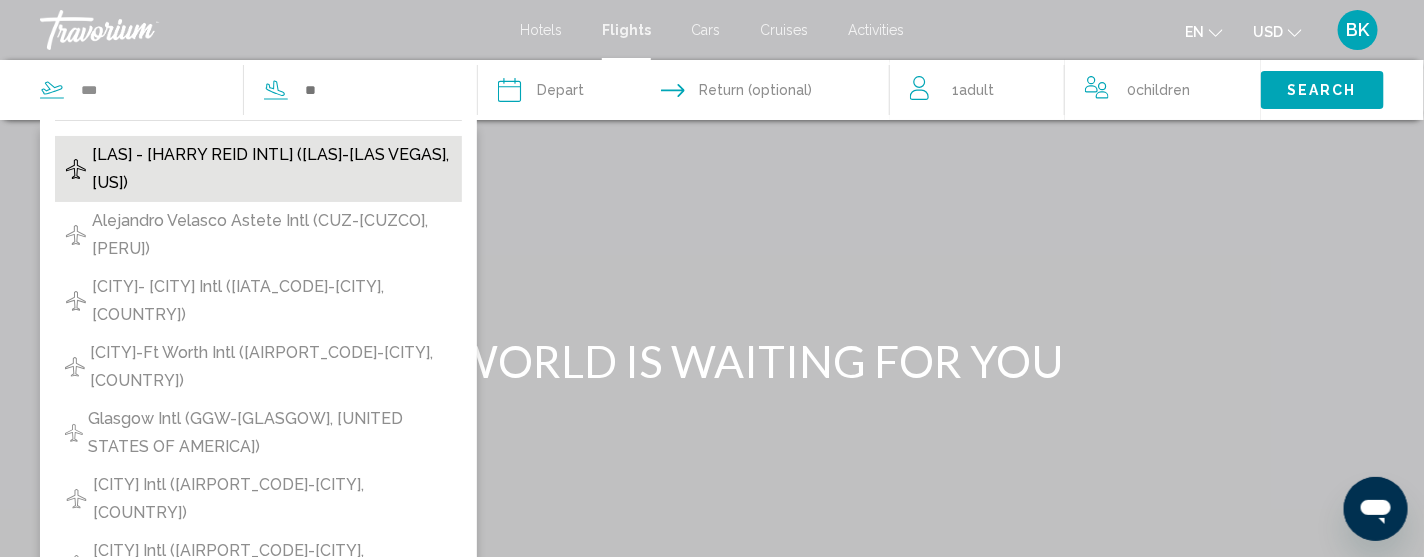 click on "[LAS] - [HARRY REID INTL] ([LAS]-[LAS VEGAS], [US])" at bounding box center [272, 169] 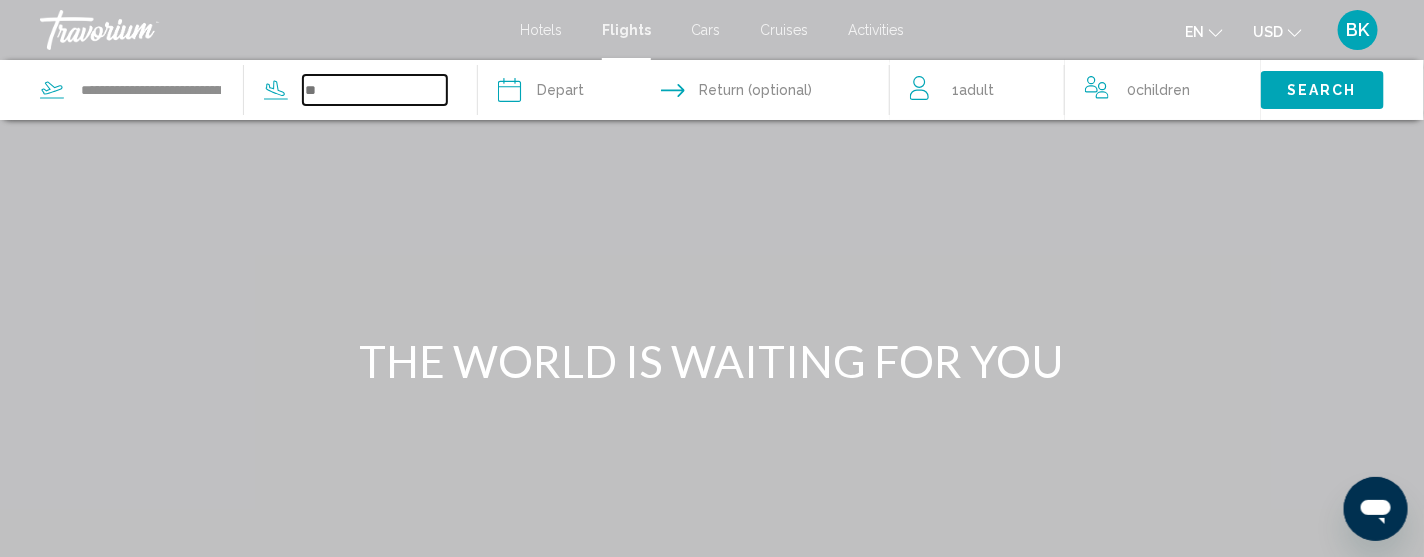 click at bounding box center (375, 90) 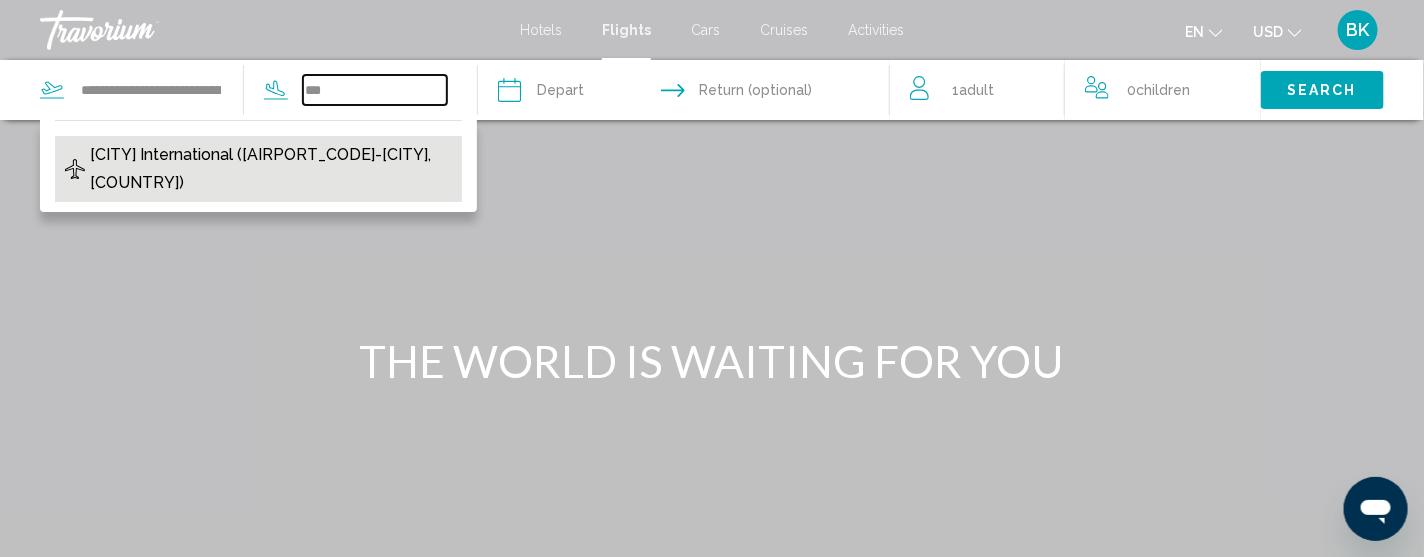 type on "***" 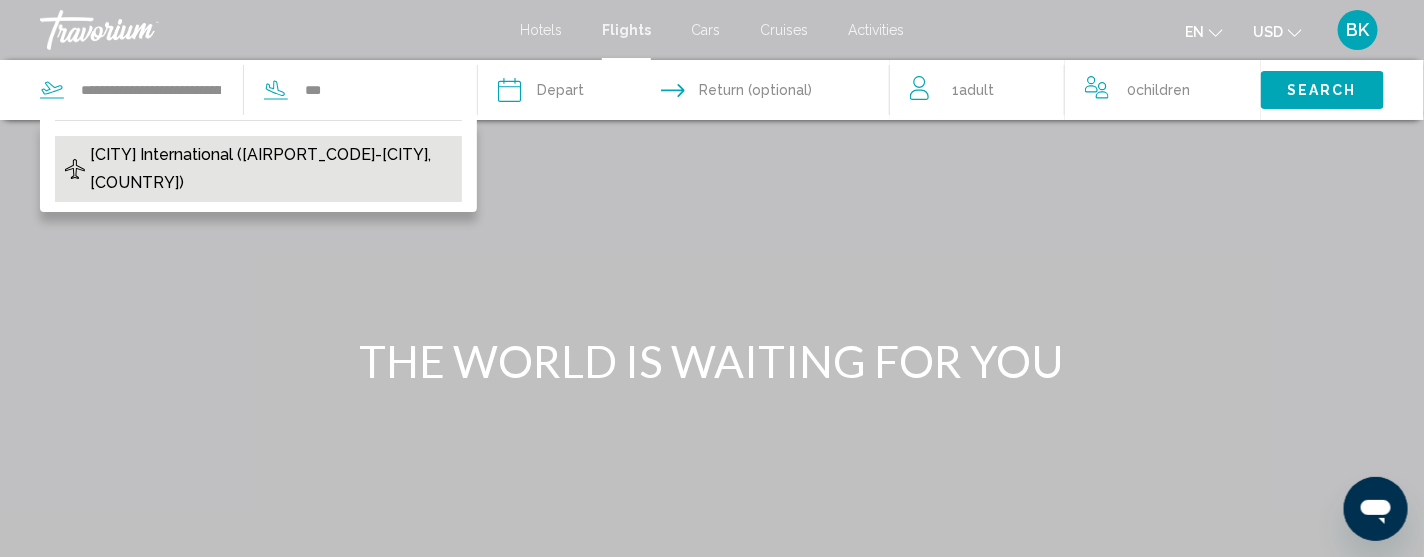 click on "[CITY] International ([AIRPORT_CODE]-[CITY], [COUNTRY])" at bounding box center [271, 169] 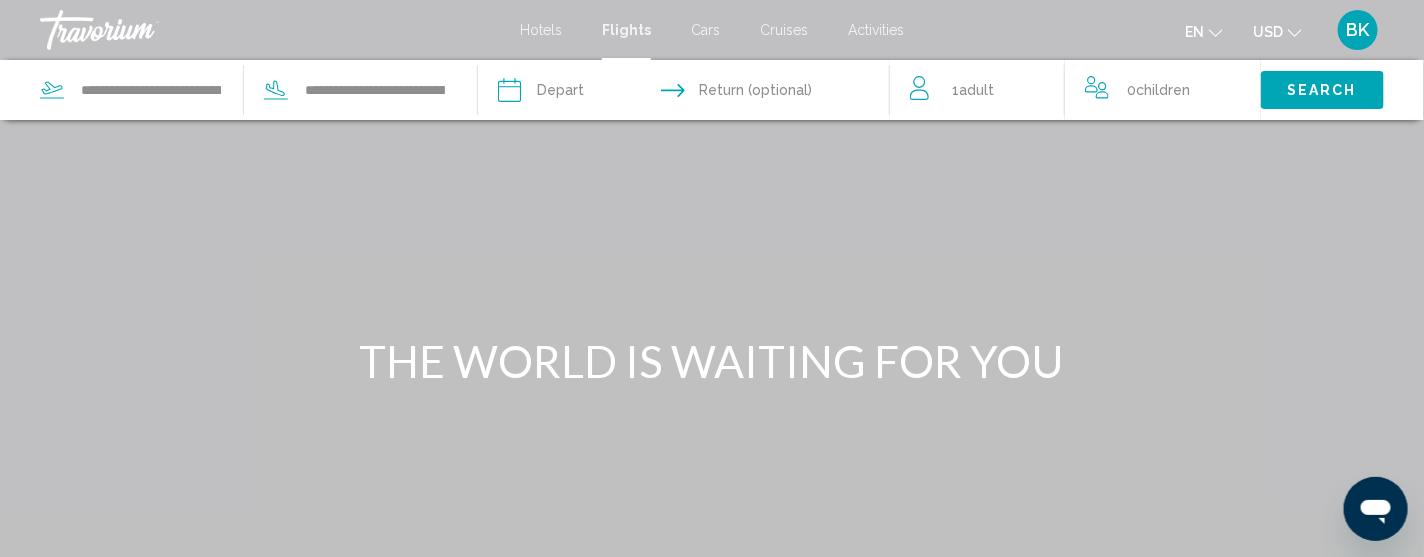 click at bounding box center [595, 93] 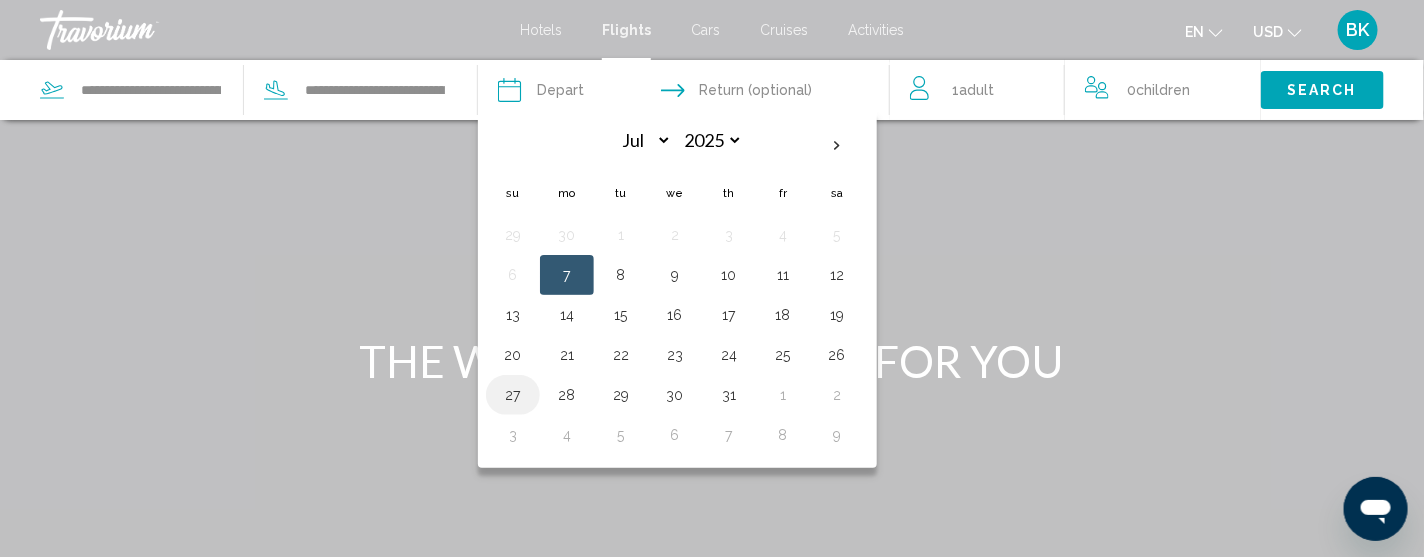 click on "27" at bounding box center [513, 395] 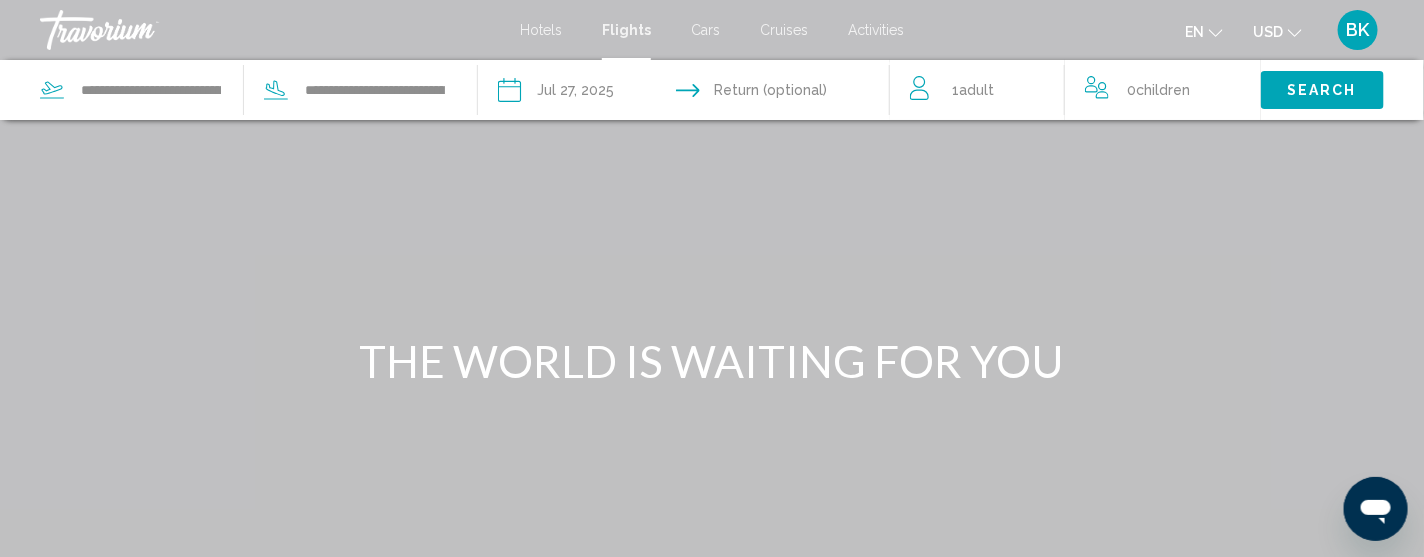 click on "Search" at bounding box center [1323, 89] 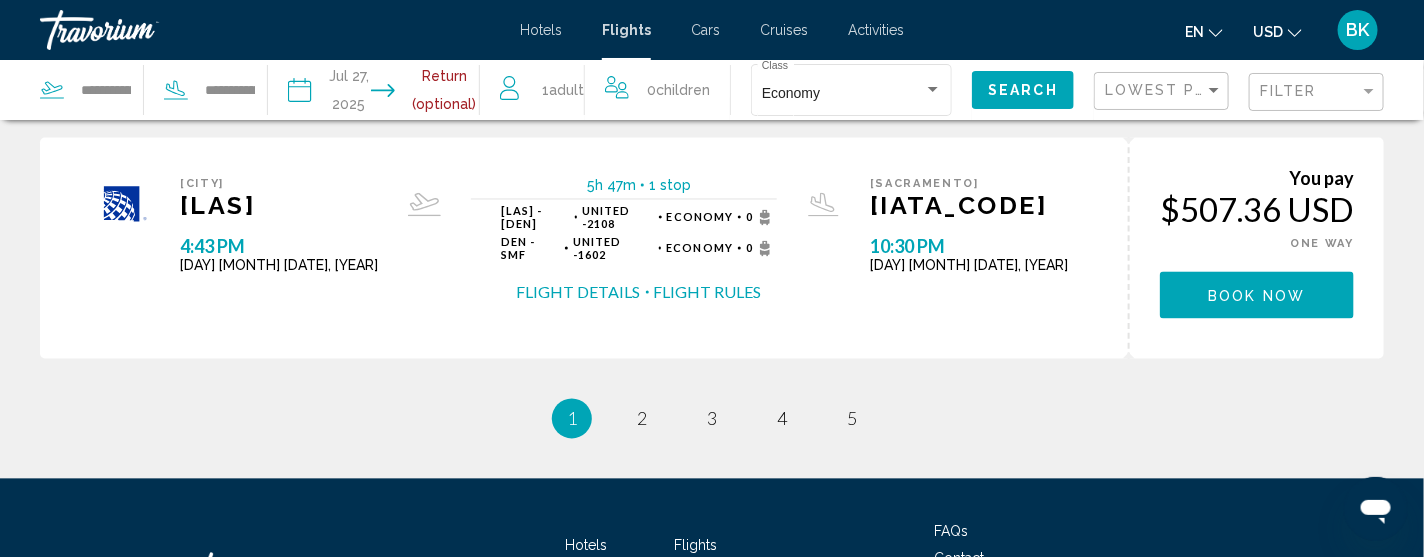 scroll, scrollTop: 1399, scrollLeft: 0, axis: vertical 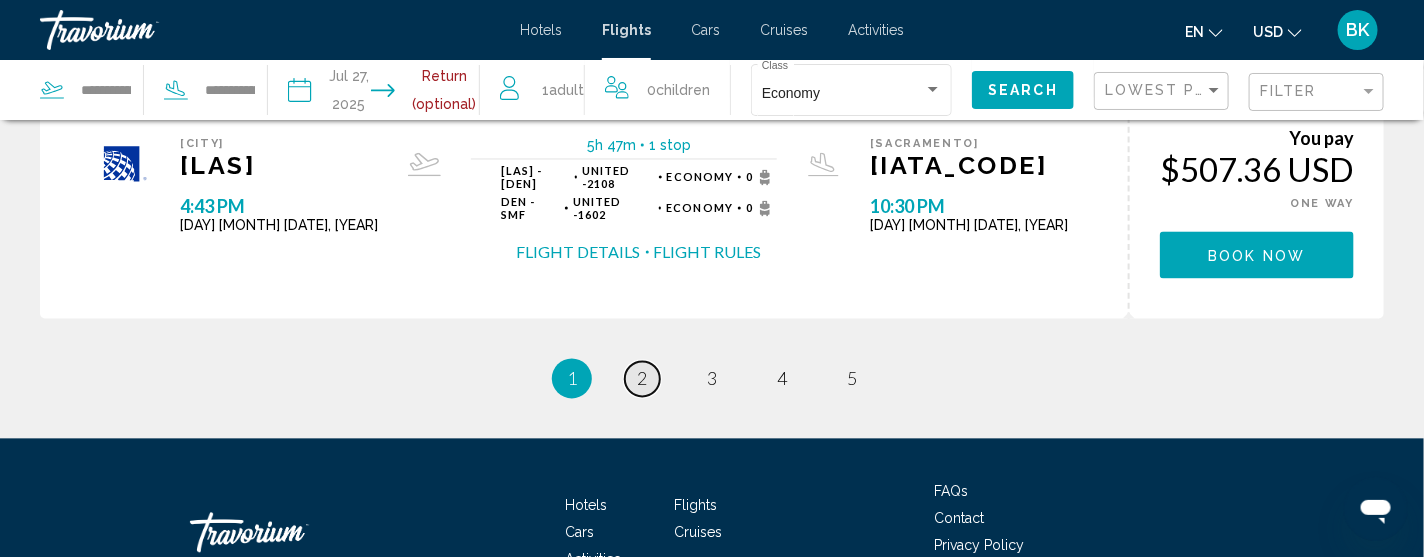 click on "2" at bounding box center [642, 379] 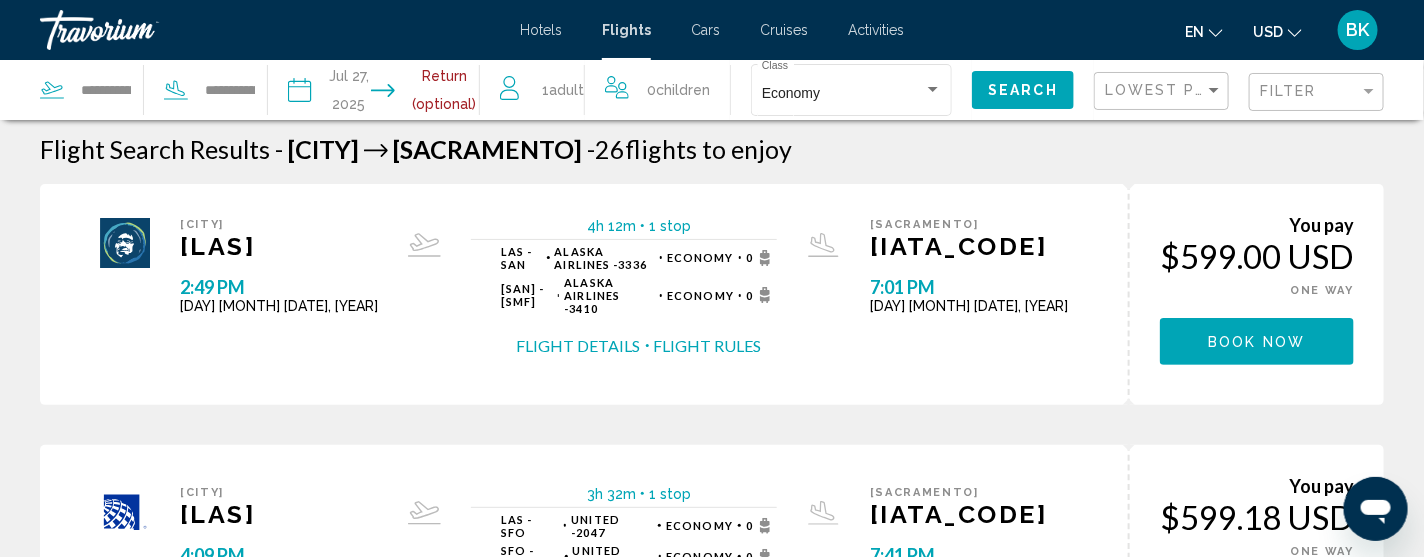 scroll, scrollTop: 0, scrollLeft: 0, axis: both 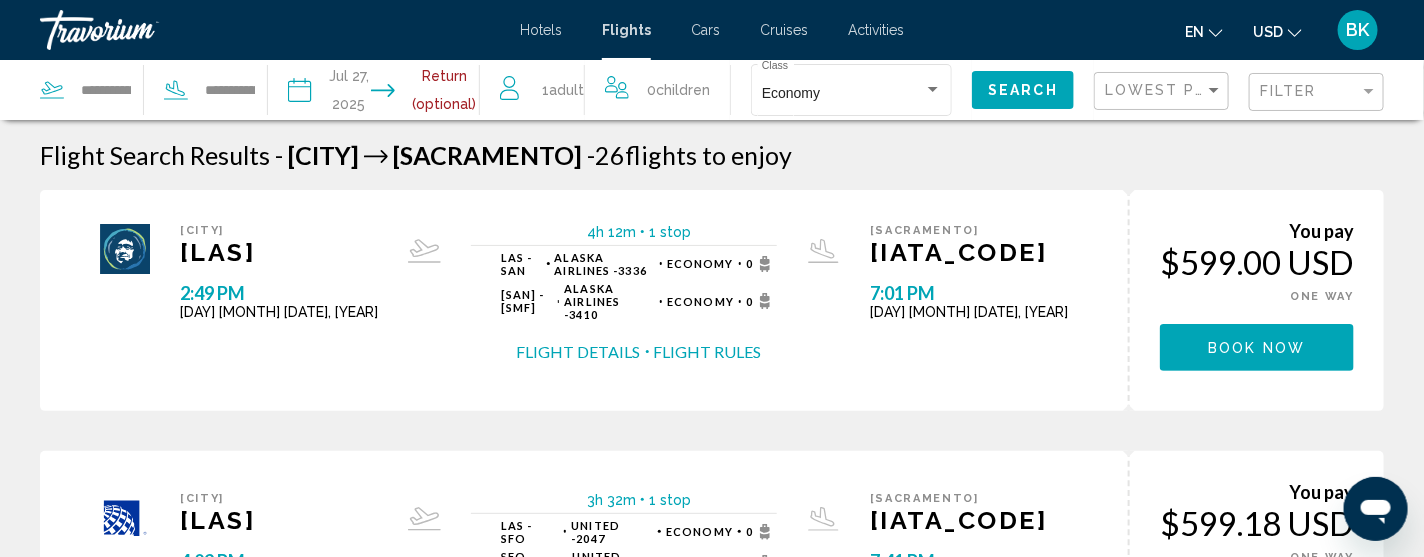 click on "Hotels" at bounding box center (541, 30) 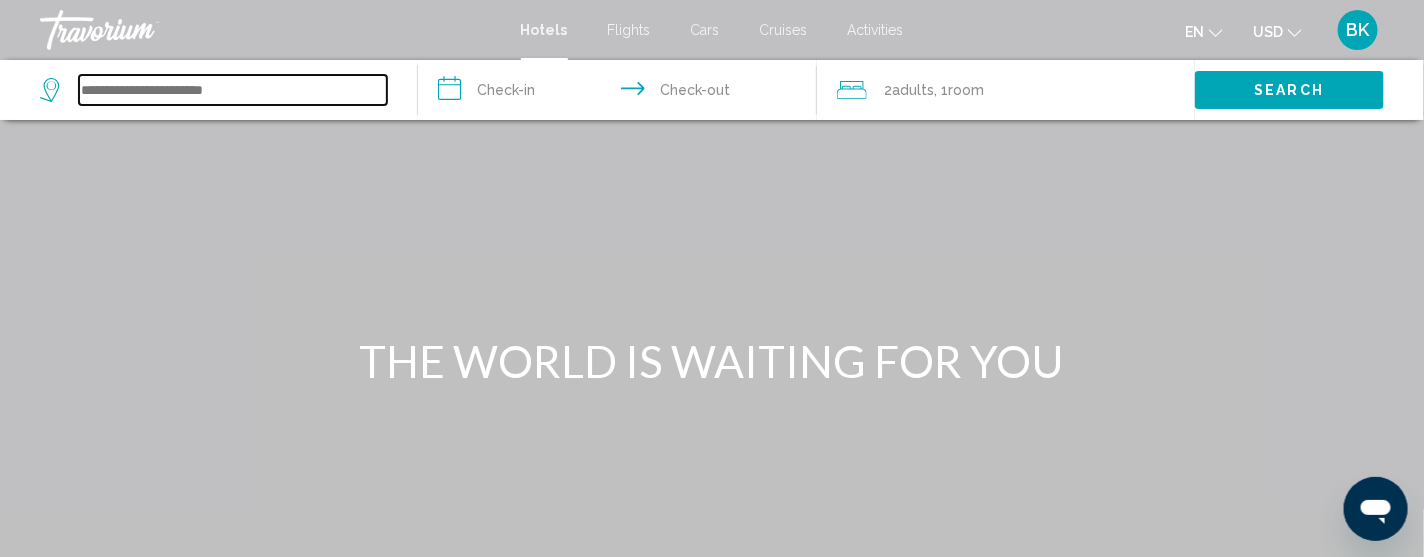 click at bounding box center [233, 90] 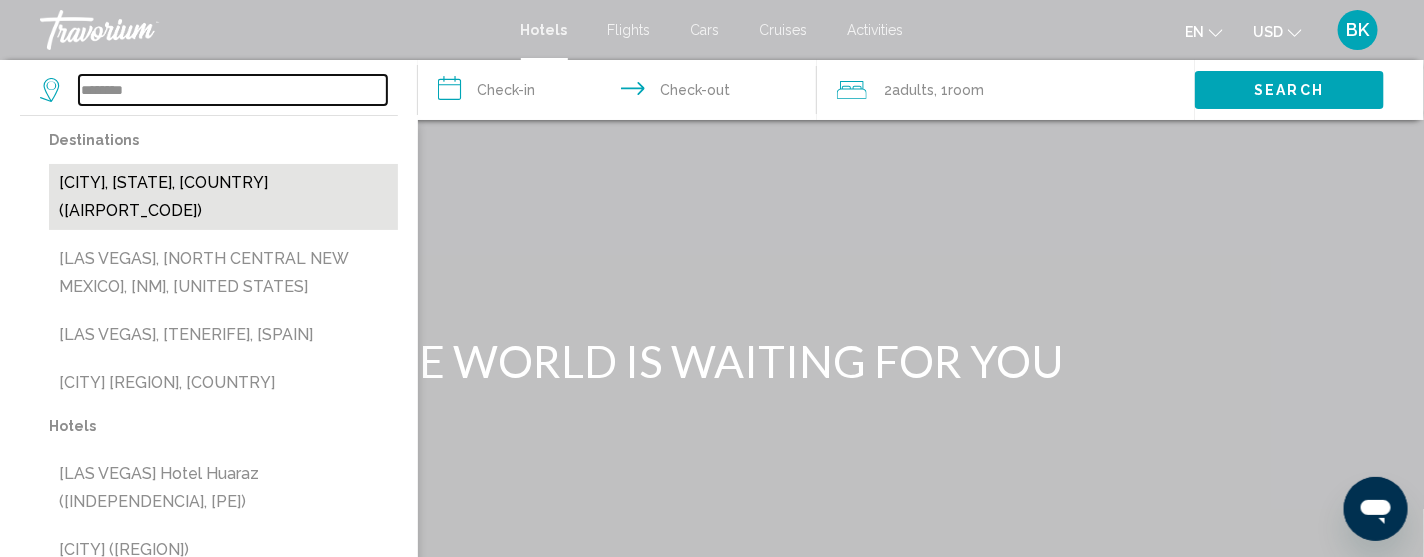 type on "********" 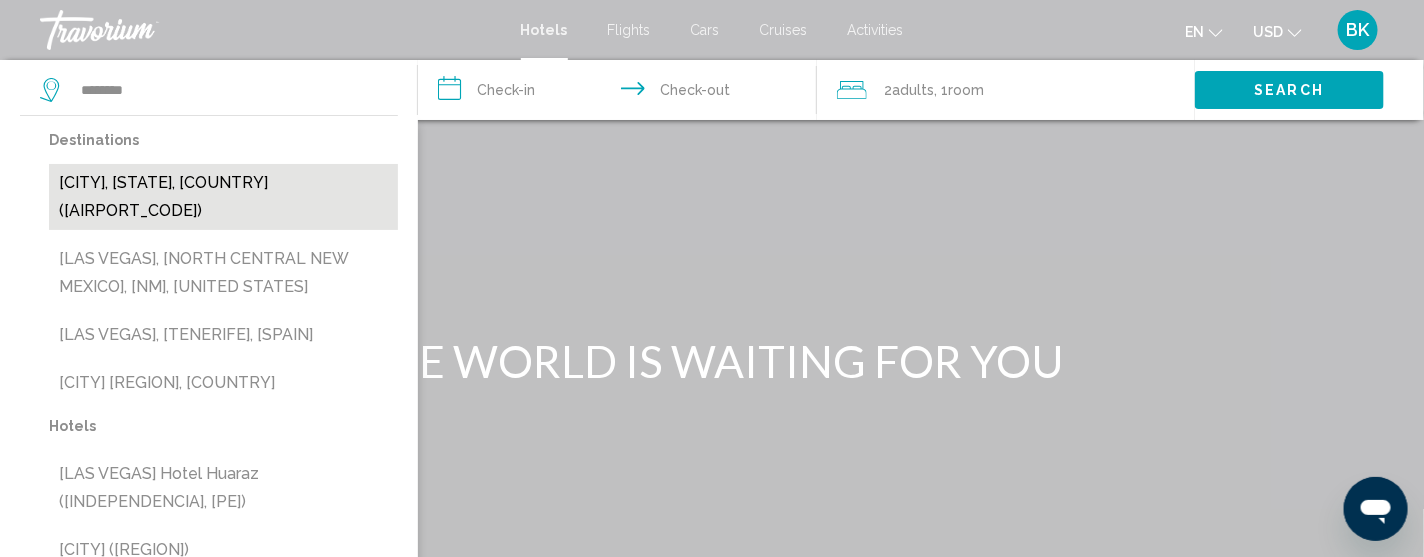 click on "[CITY], [STATE], [COUNTRY] ([AIRPORT_CODE])" at bounding box center (223, 197) 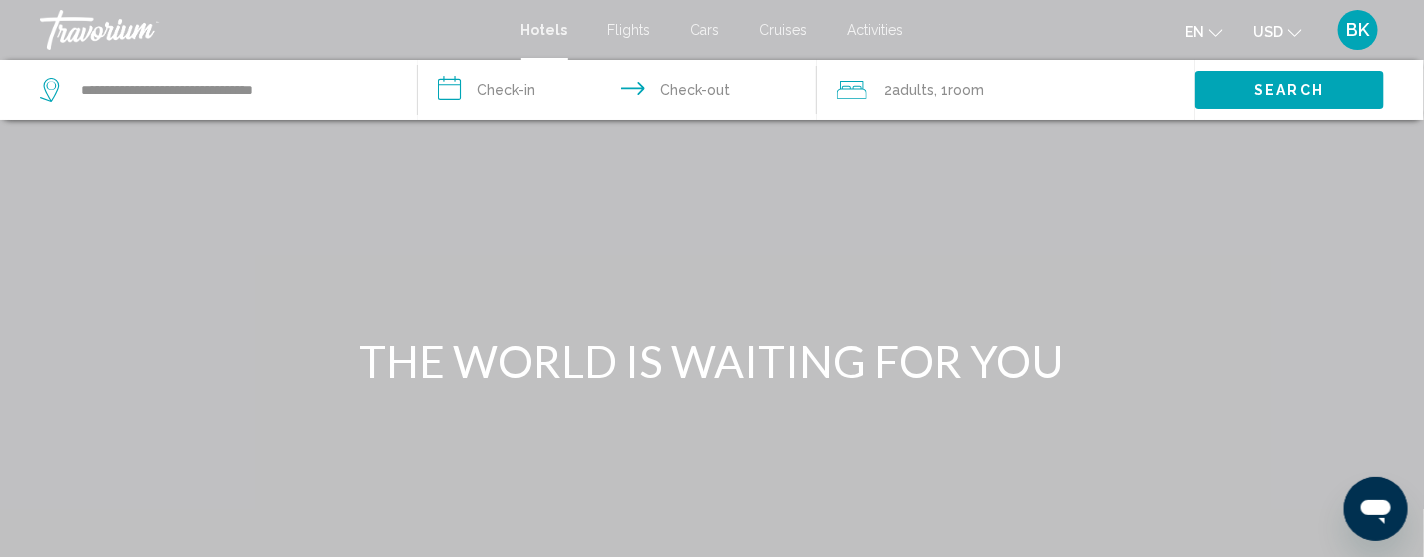 click on "**********" at bounding box center (621, 93) 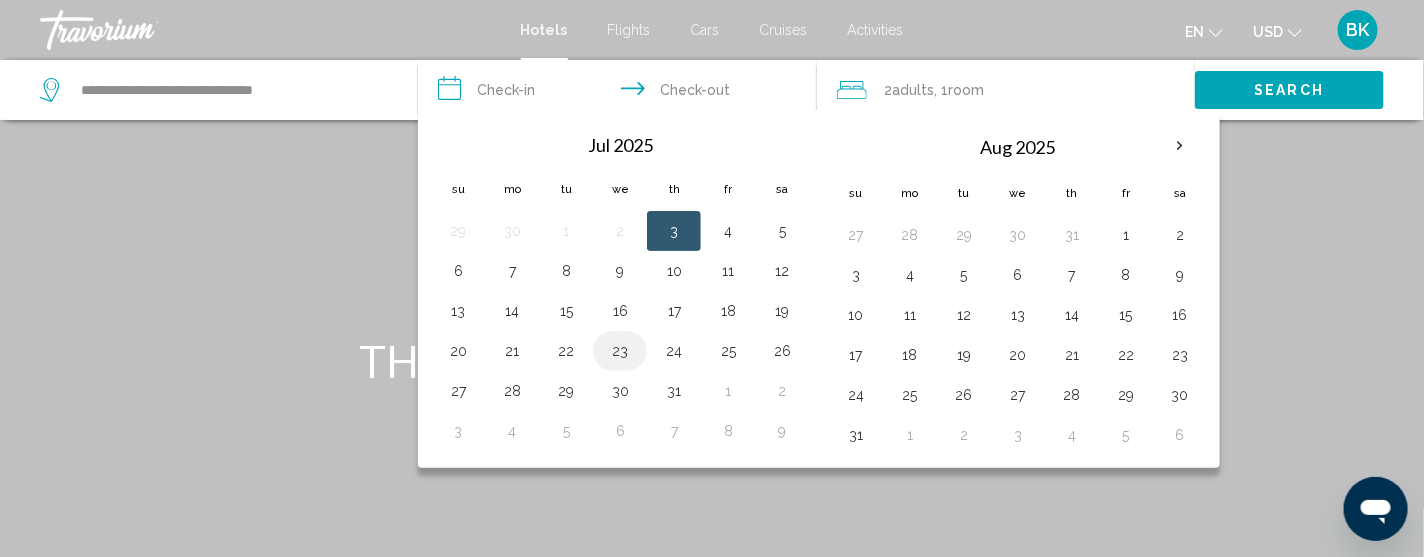 click on "23" at bounding box center [620, 351] 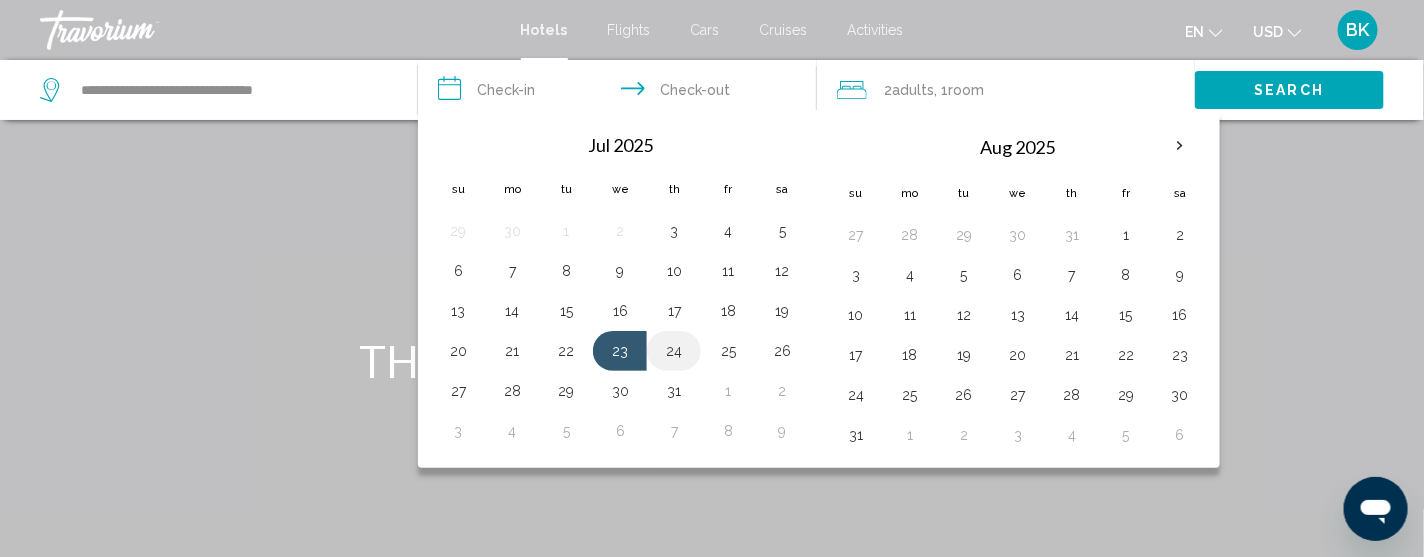 click on "24" at bounding box center (674, 351) 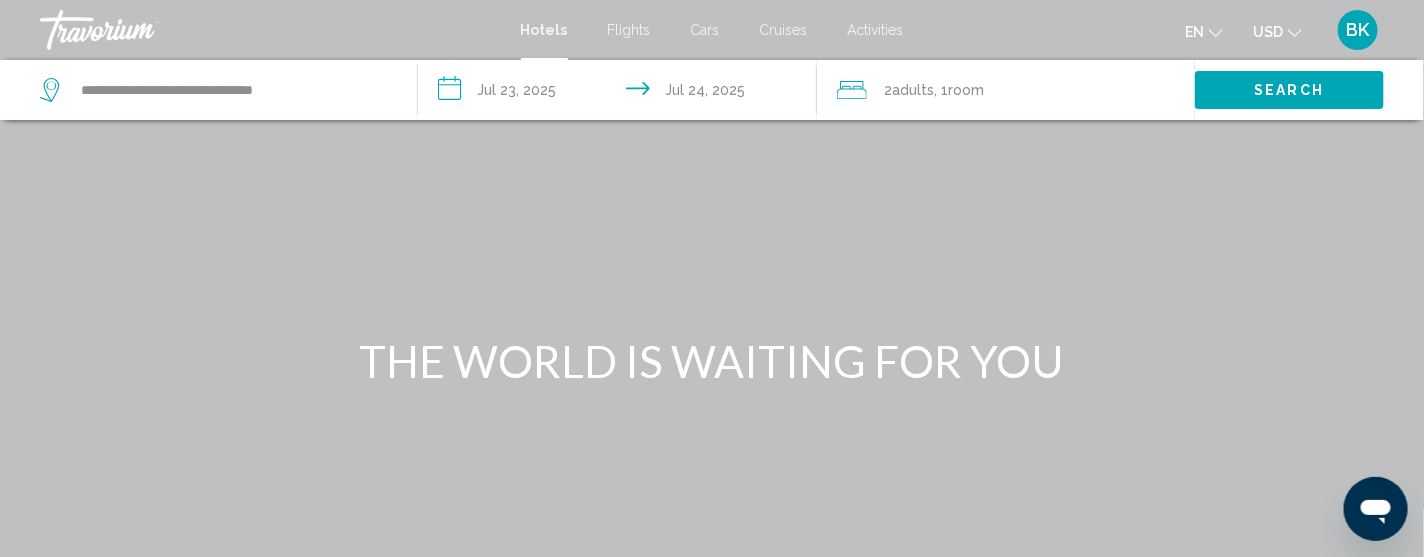 click on "Adults" at bounding box center (914, 90) 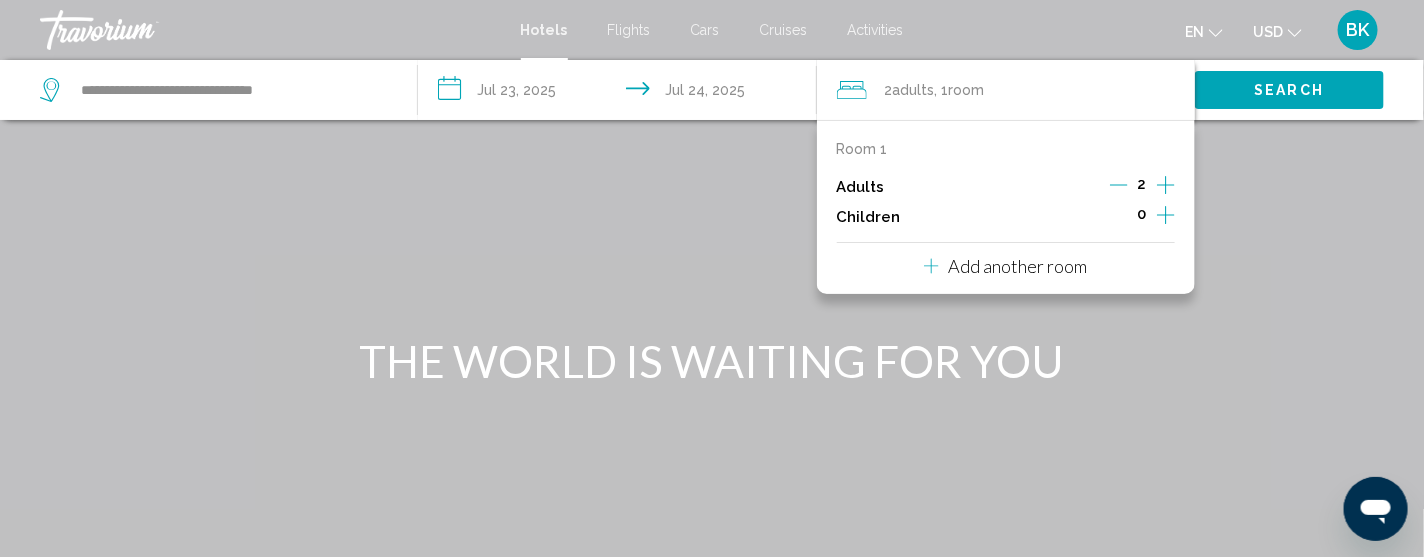 click at bounding box center (1119, 185) 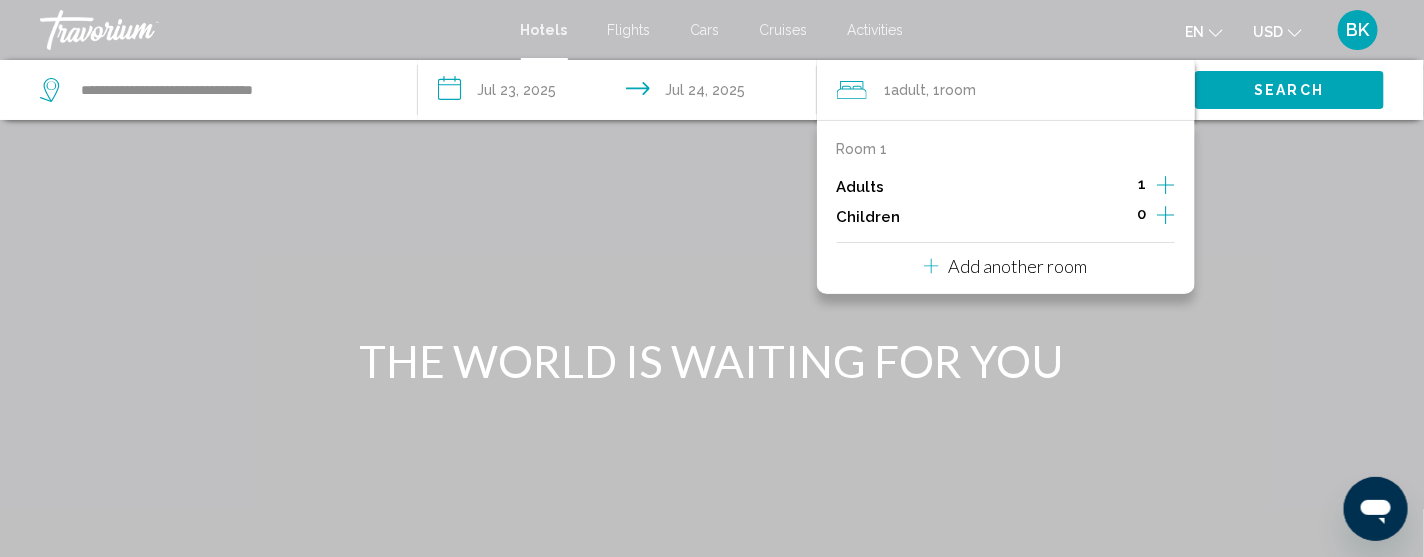 click at bounding box center (712, 300) 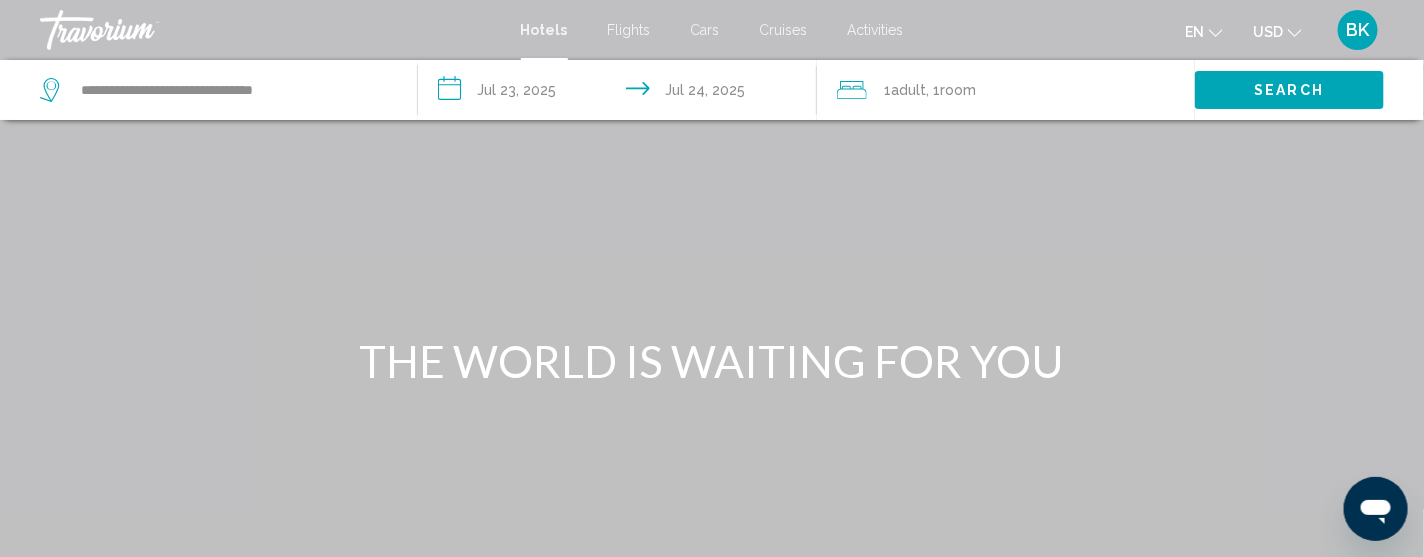 click on "Search" at bounding box center [1290, 91] 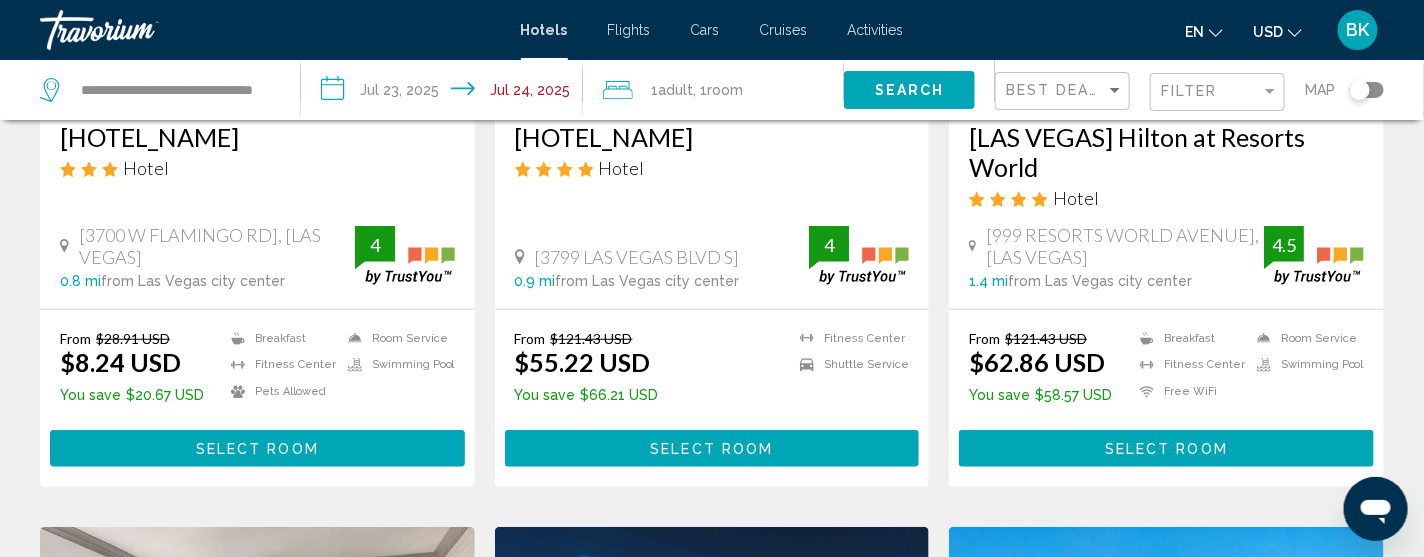 scroll, scrollTop: 439, scrollLeft: 0, axis: vertical 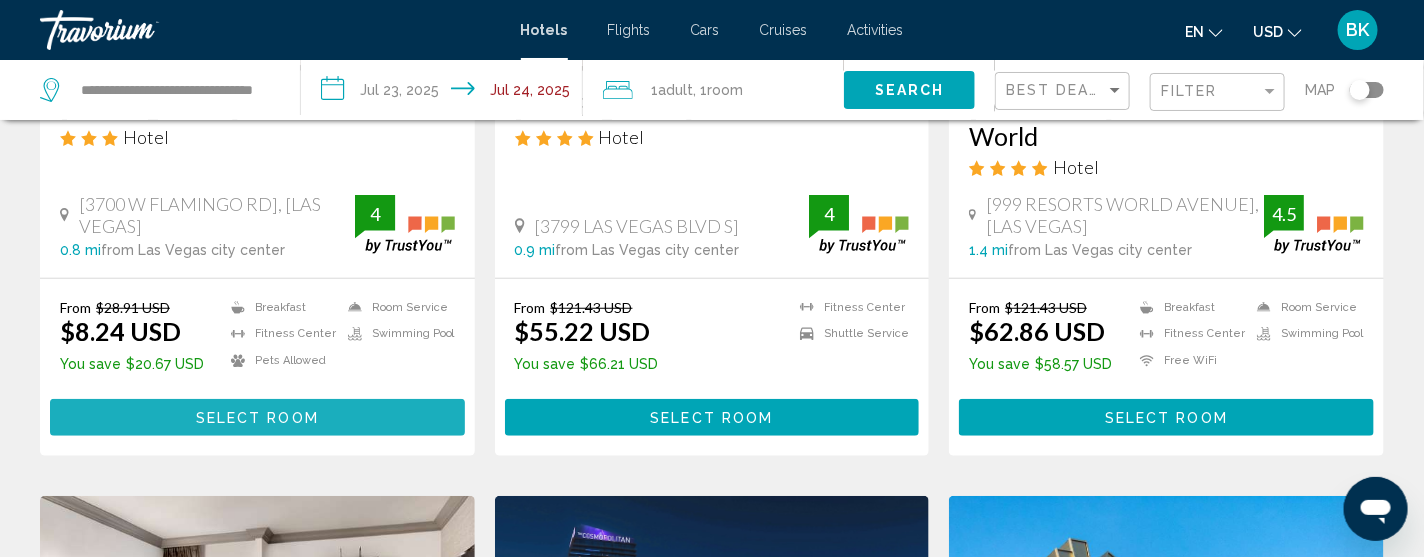 click on "Select Room" at bounding box center (257, 418) 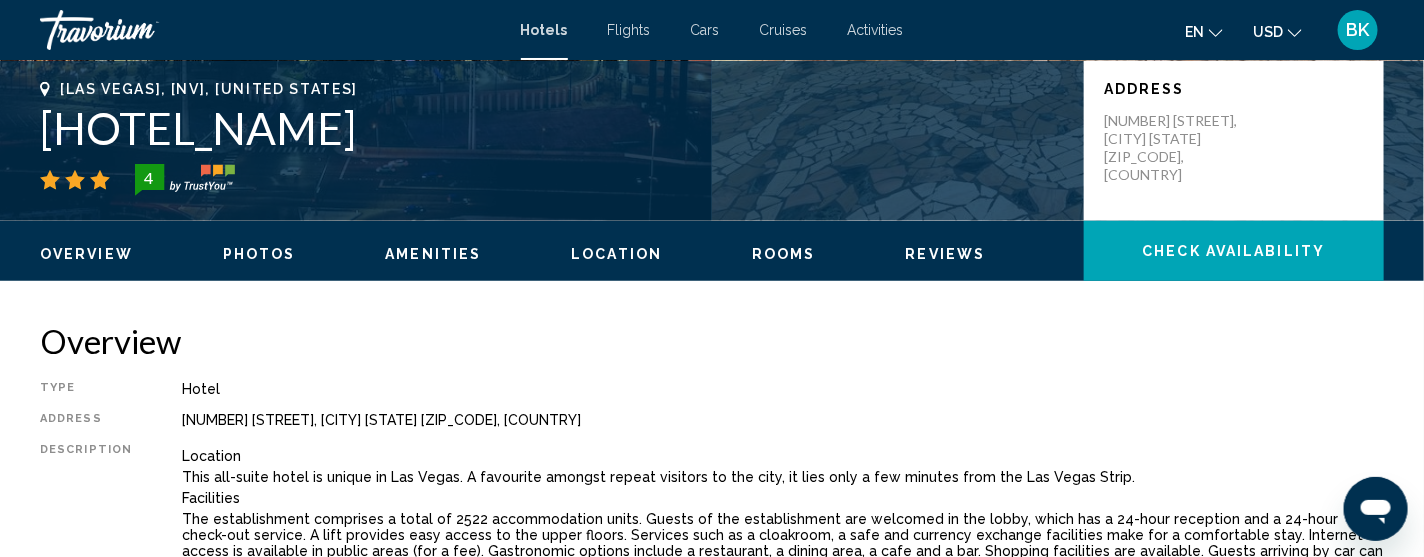 scroll, scrollTop: 80, scrollLeft: 0, axis: vertical 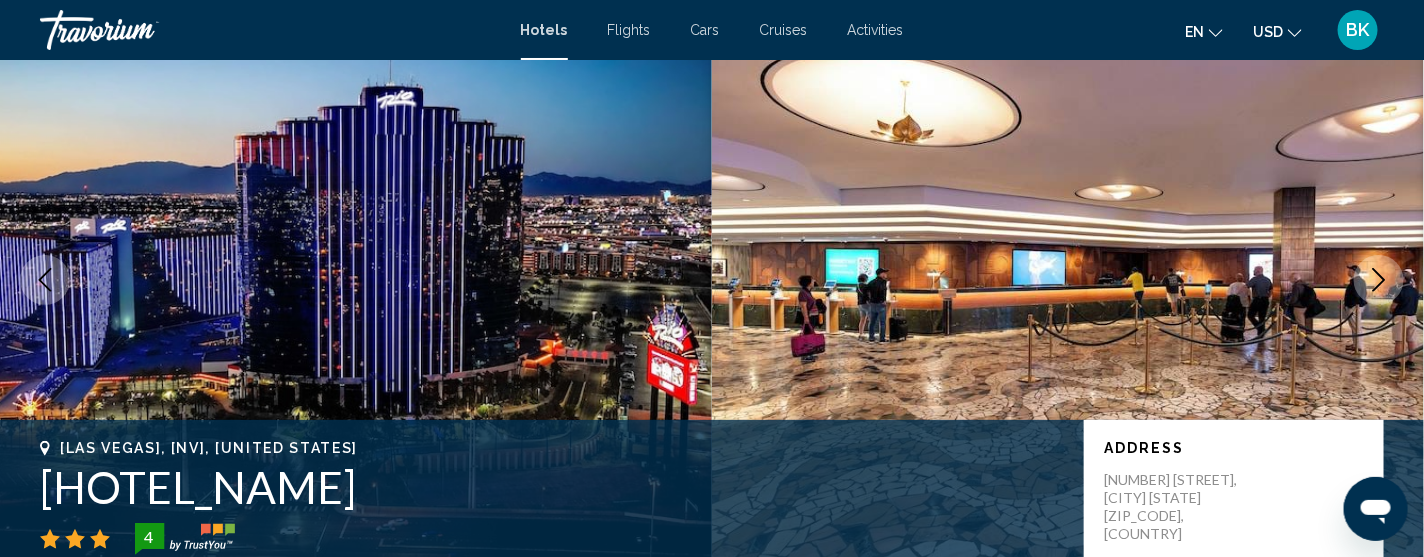 type 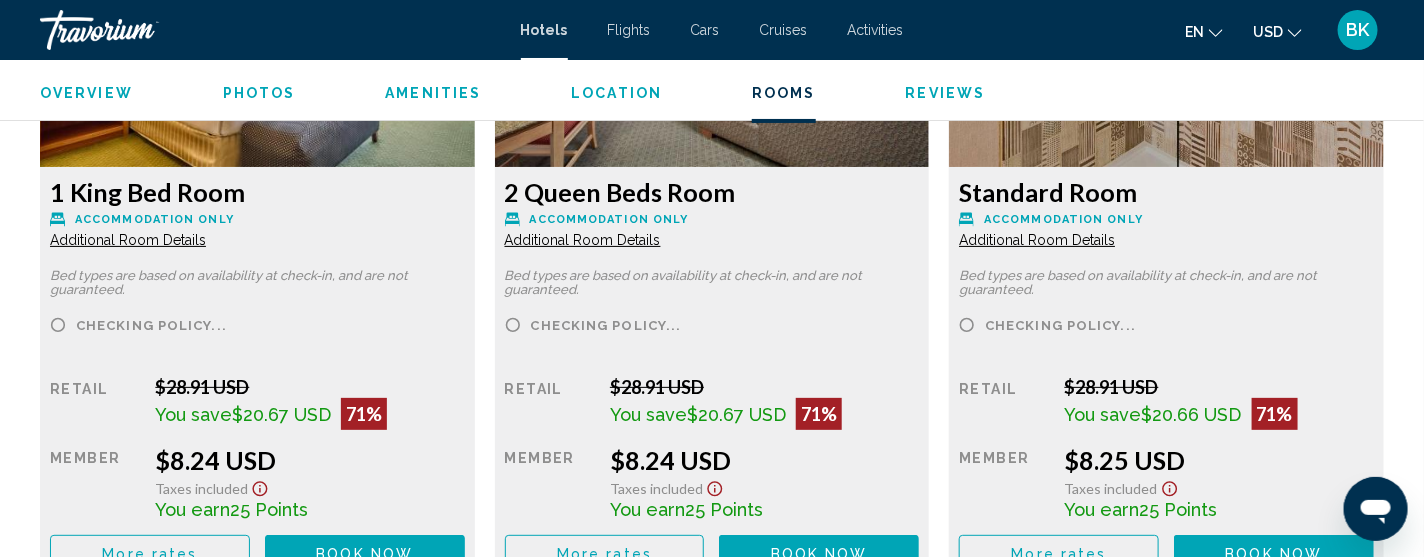 scroll, scrollTop: 2918, scrollLeft: 0, axis: vertical 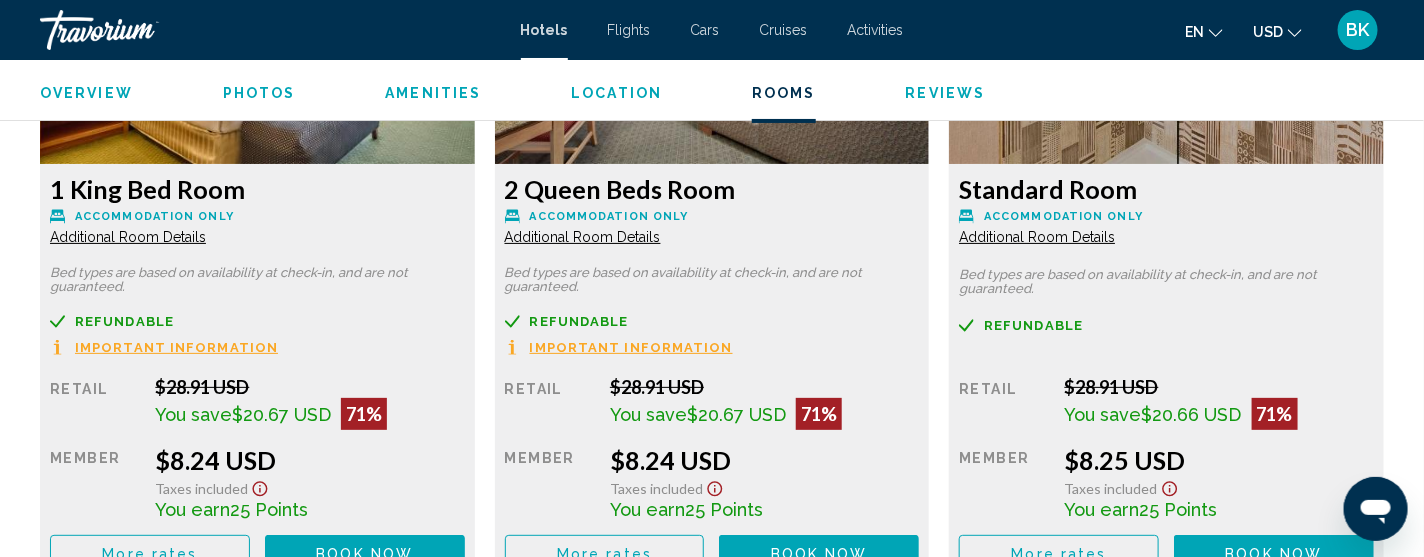 click on "Important Information" at bounding box center [176, 347] 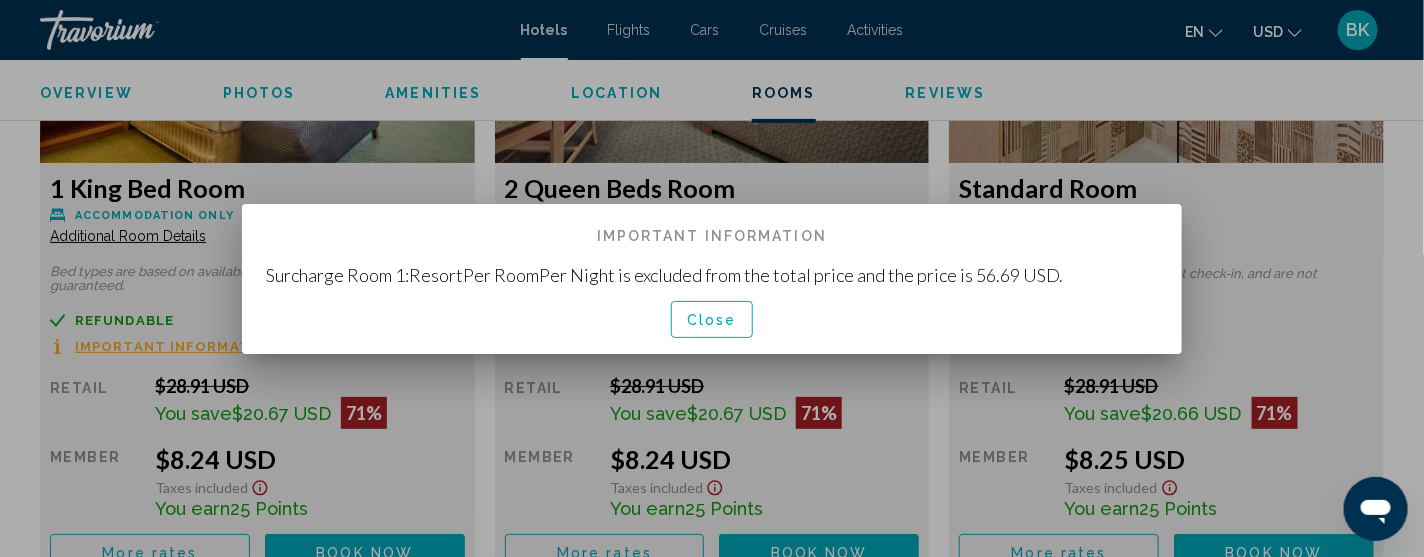 scroll, scrollTop: 0, scrollLeft: 0, axis: both 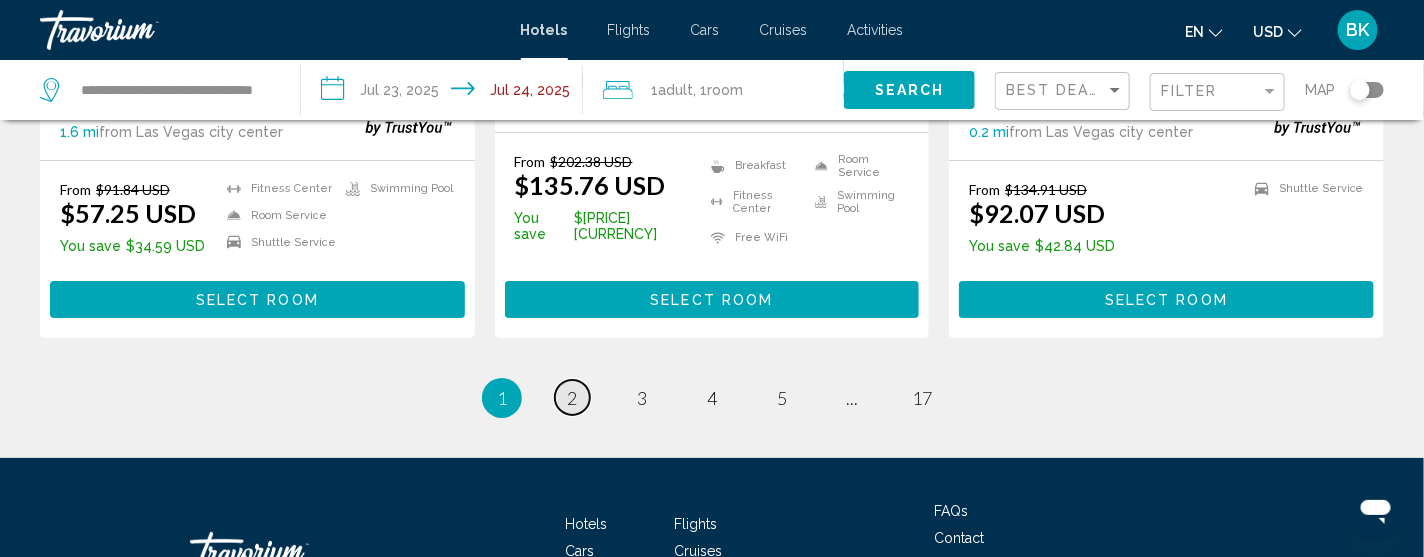 click on "2" at bounding box center (572, 398) 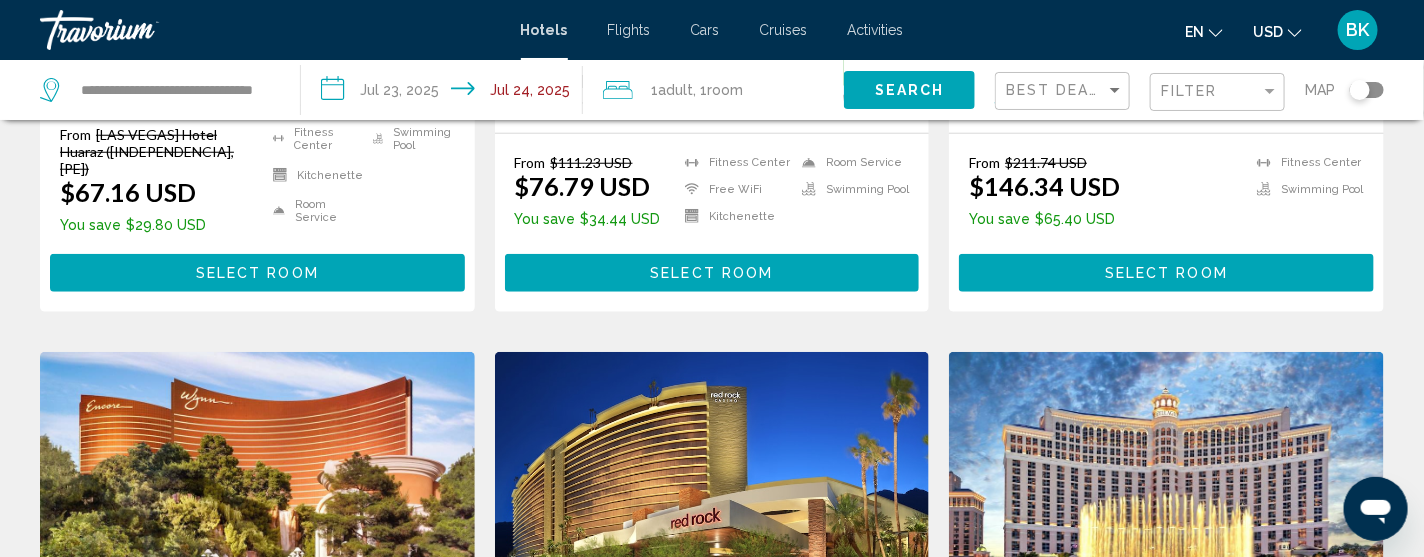 scroll, scrollTop: 639, scrollLeft: 0, axis: vertical 